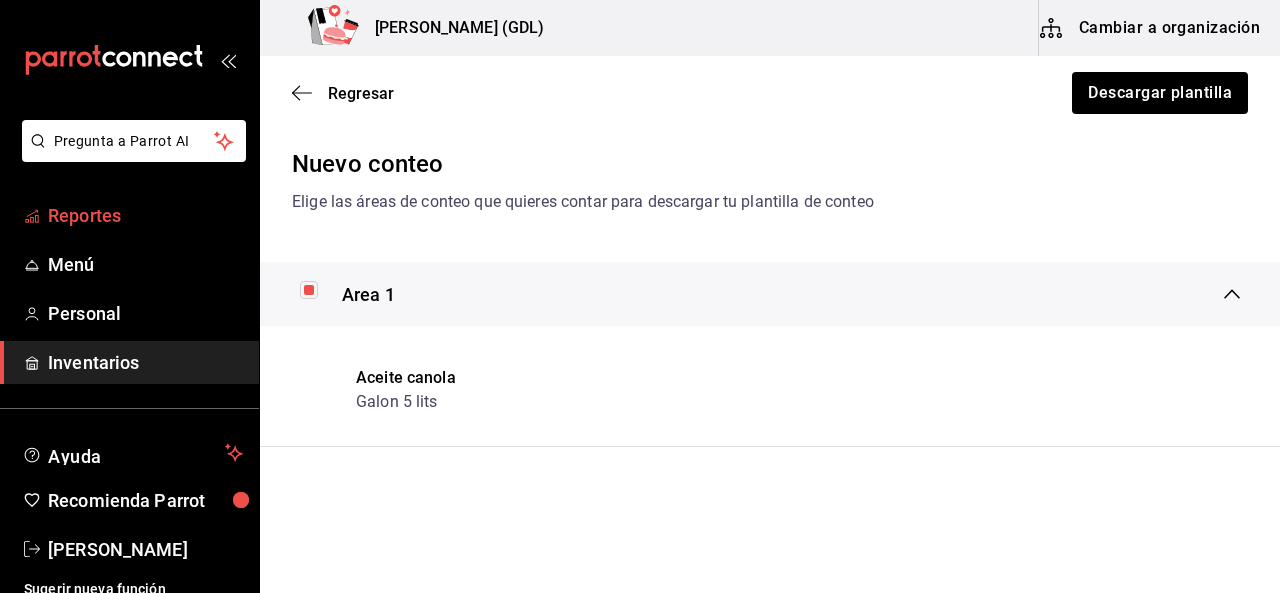 scroll, scrollTop: 0, scrollLeft: 0, axis: both 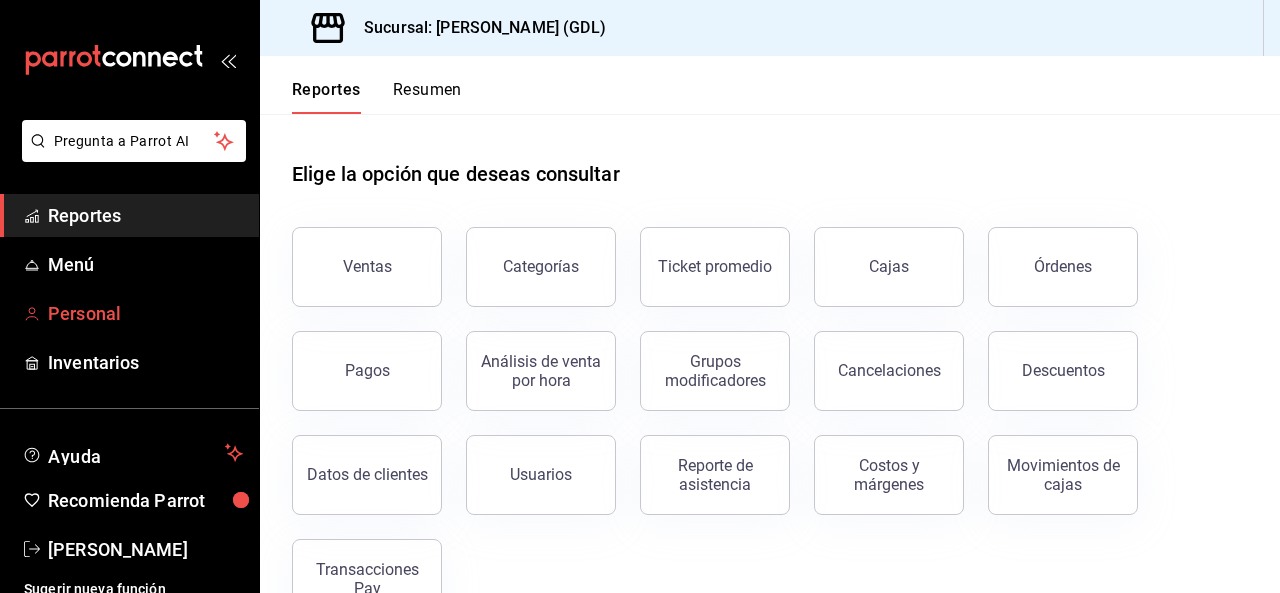 click on "Personal" at bounding box center [145, 313] 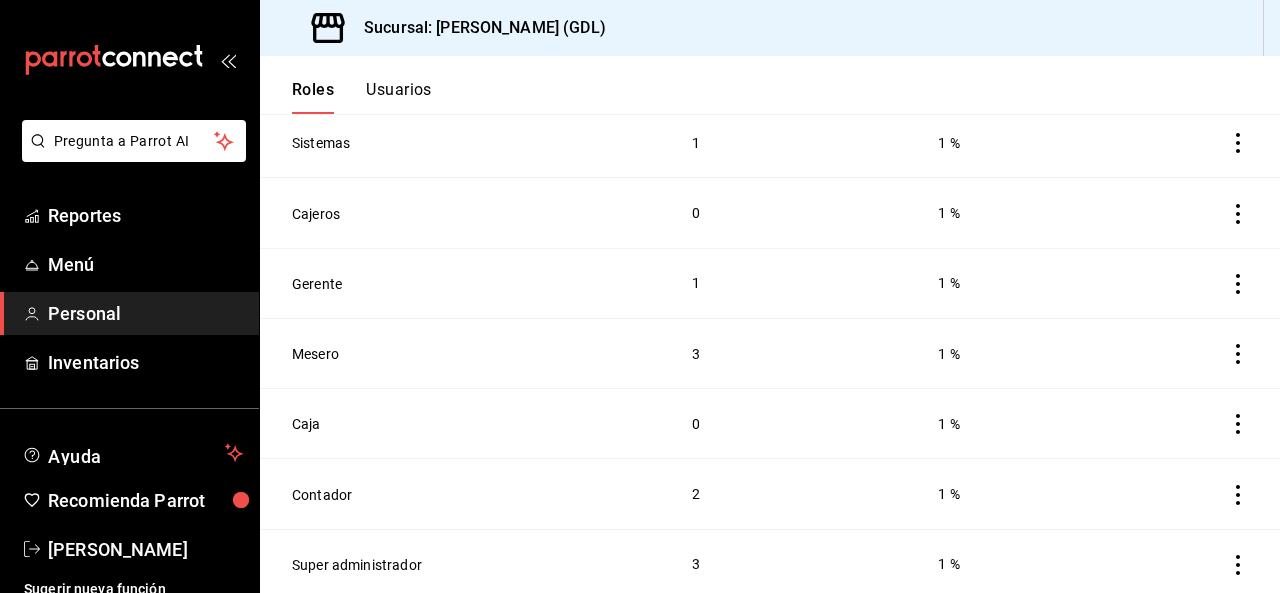 scroll, scrollTop: 209, scrollLeft: 0, axis: vertical 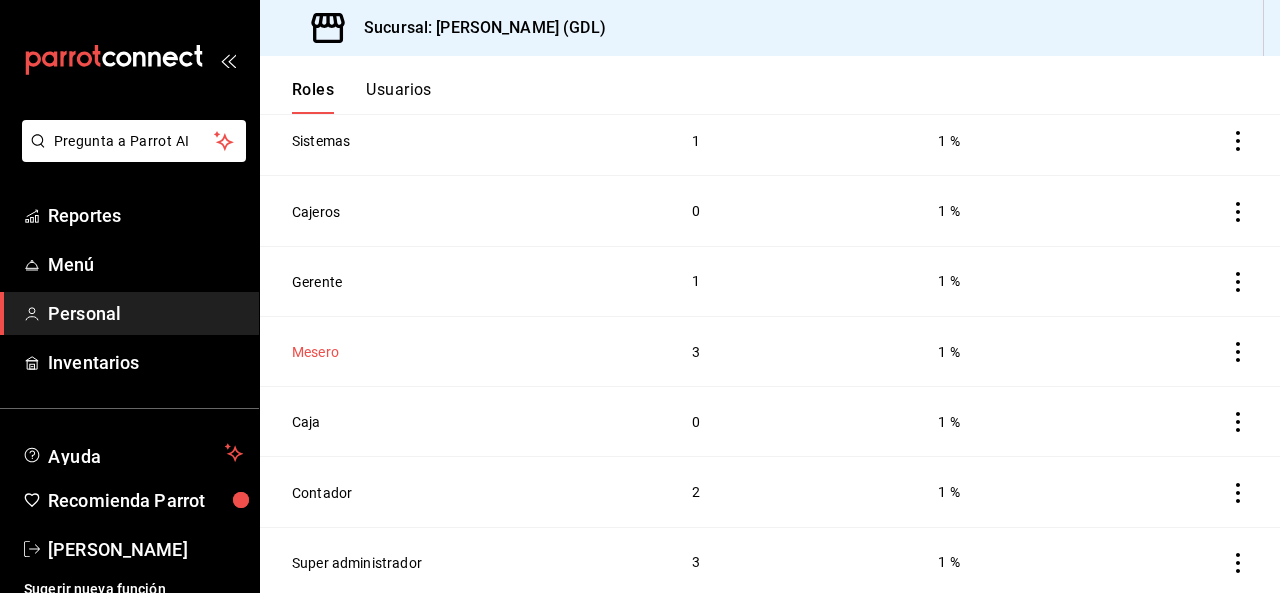 click on "Mesero" at bounding box center [315, 352] 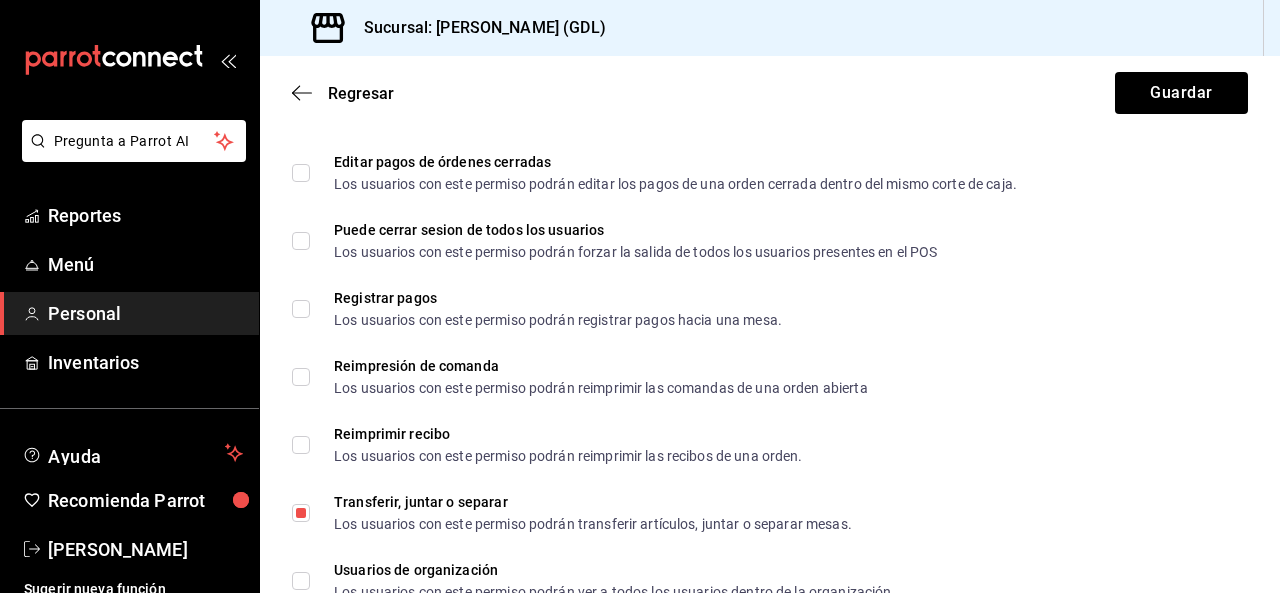 scroll, scrollTop: 3600, scrollLeft: 0, axis: vertical 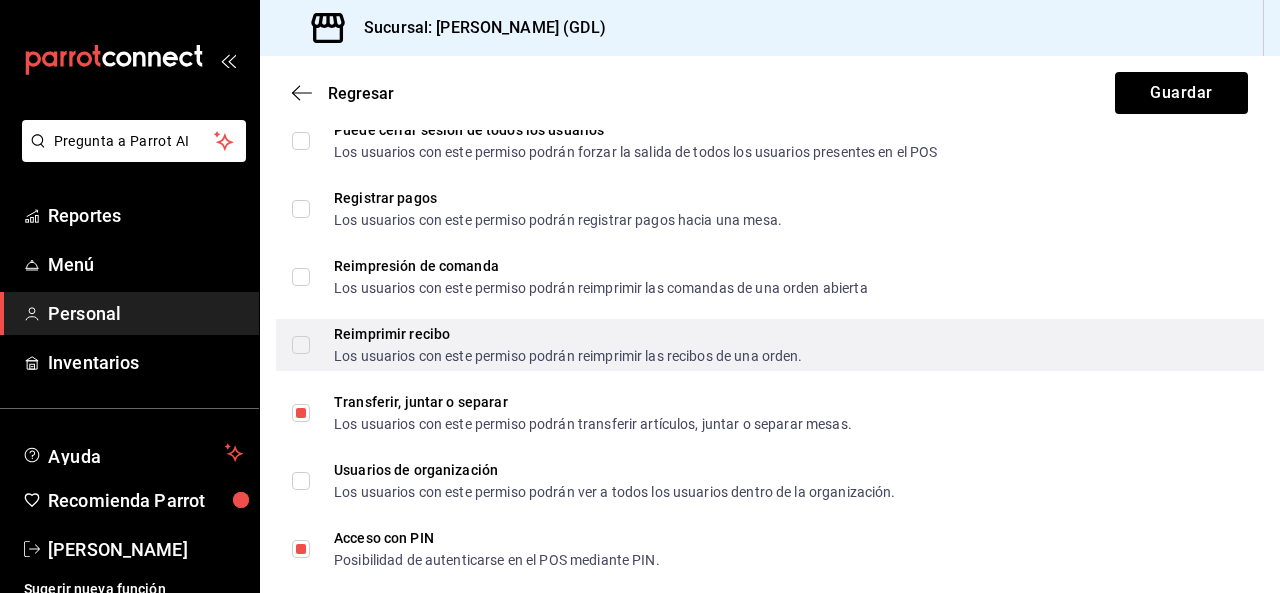 click on "Reimprimir recibo Los usuarios con este permiso podrán reimprimir las recibos de una orden." at bounding box center [301, 345] 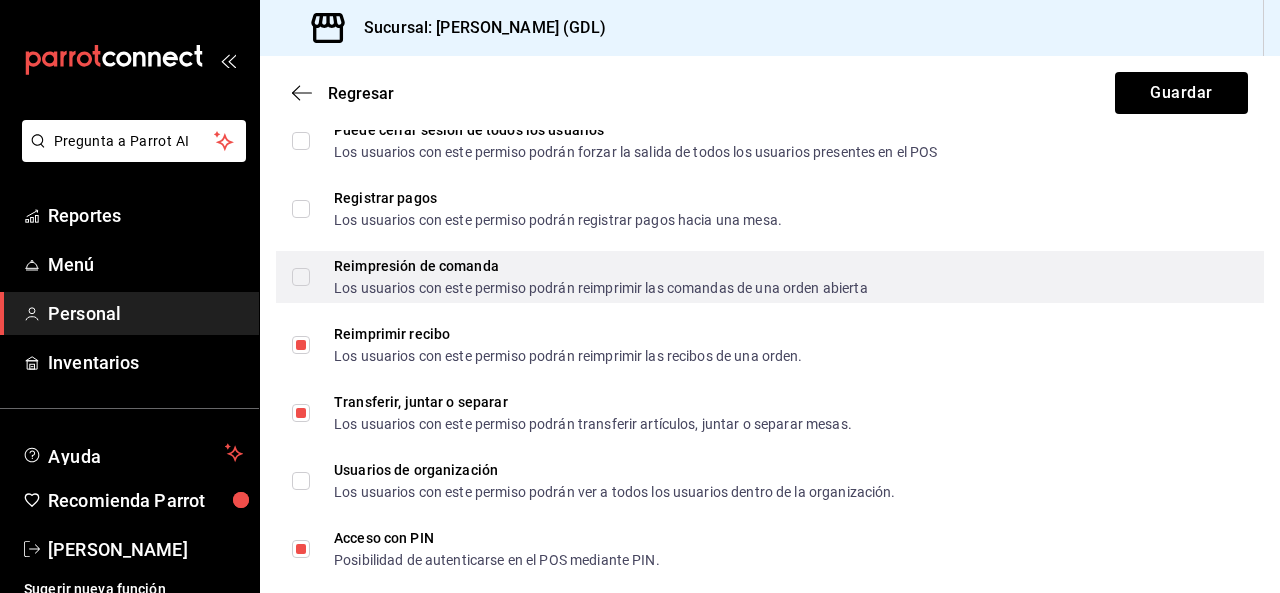 click on "Reimpresión de comanda Los usuarios con este permiso podrán reimprimir las comandas de una orden abierta" at bounding box center (301, 277) 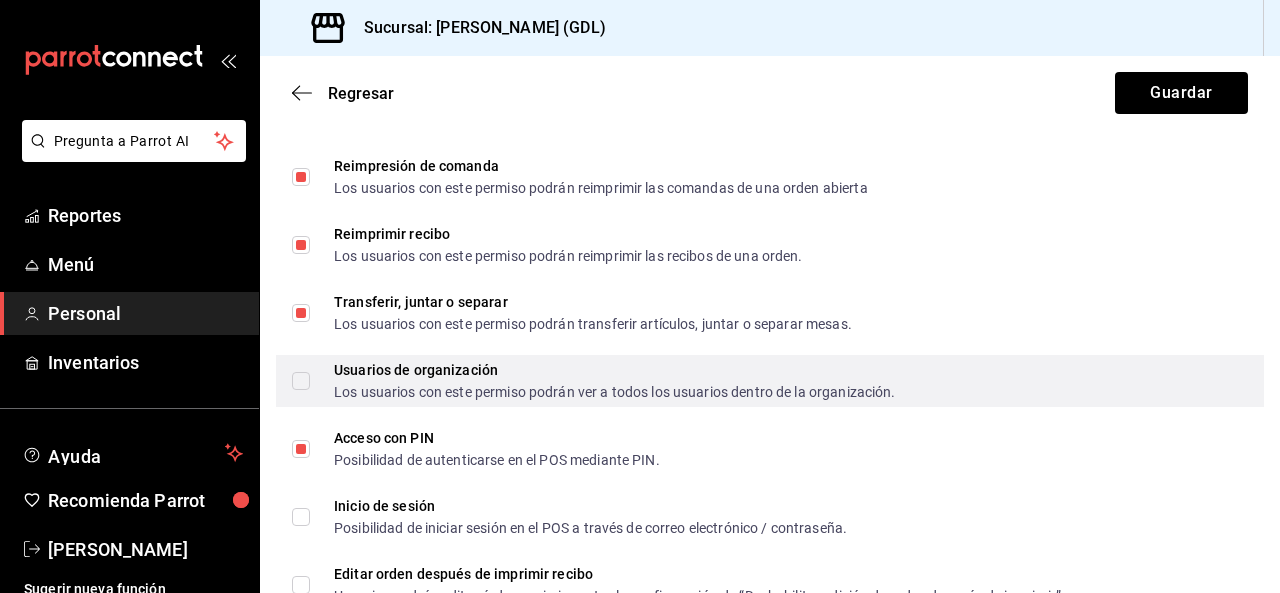 scroll, scrollTop: 3765, scrollLeft: 0, axis: vertical 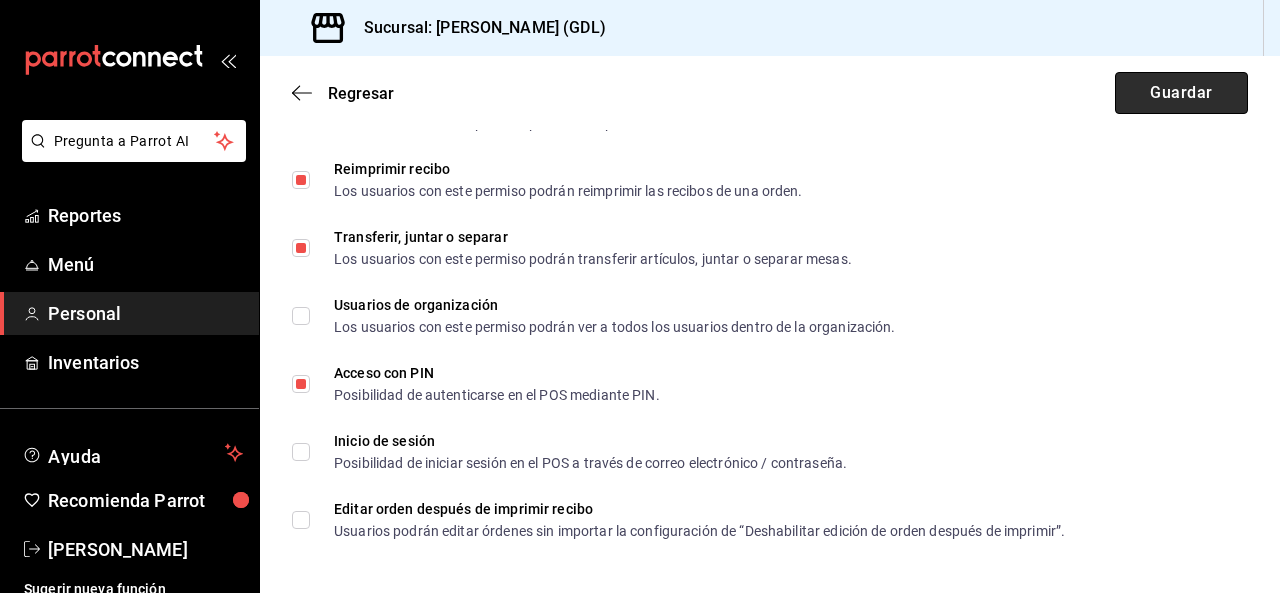 click on "Guardar" at bounding box center [1181, 93] 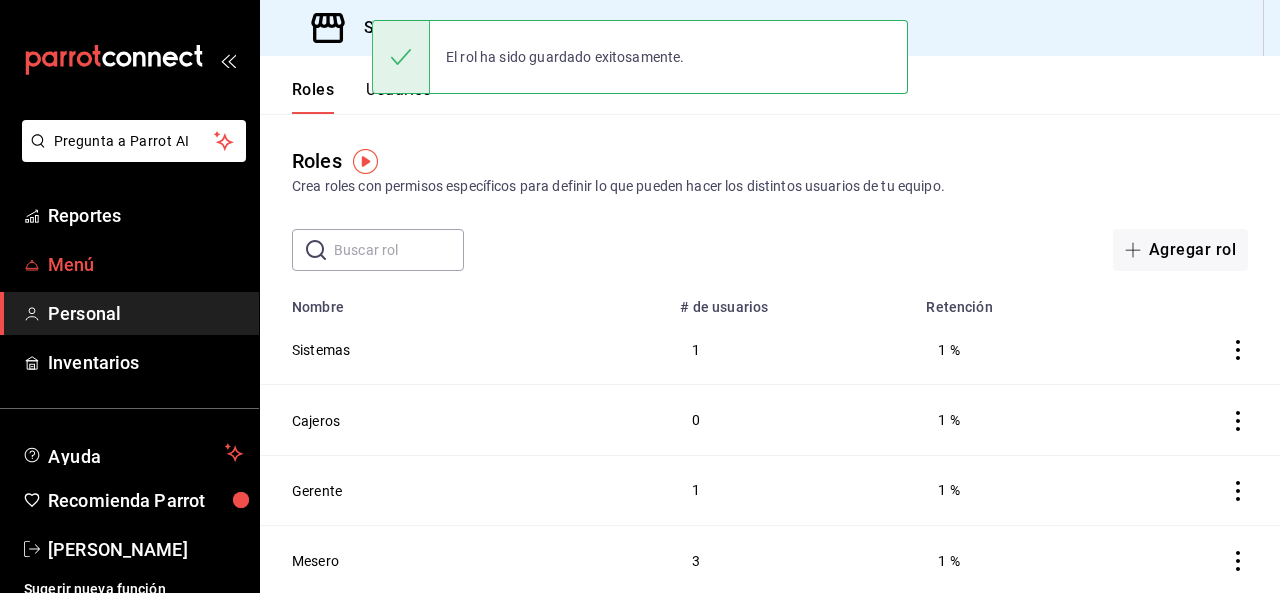 click on "Menú" at bounding box center [145, 264] 